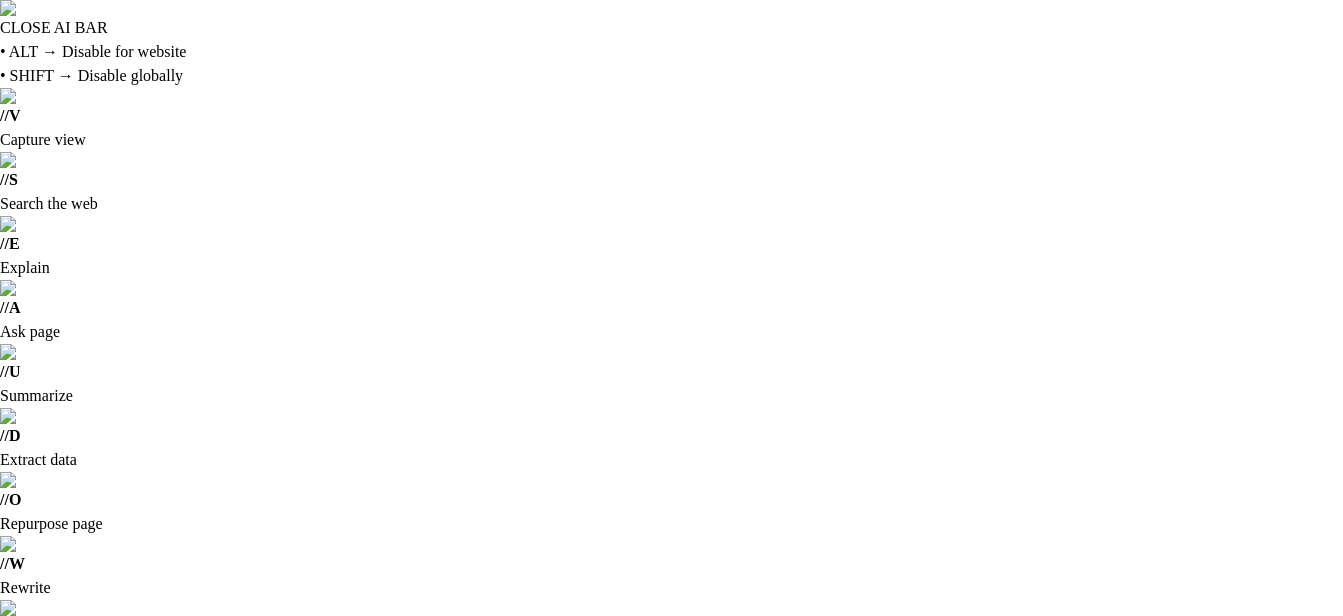 scroll, scrollTop: 0, scrollLeft: 0, axis: both 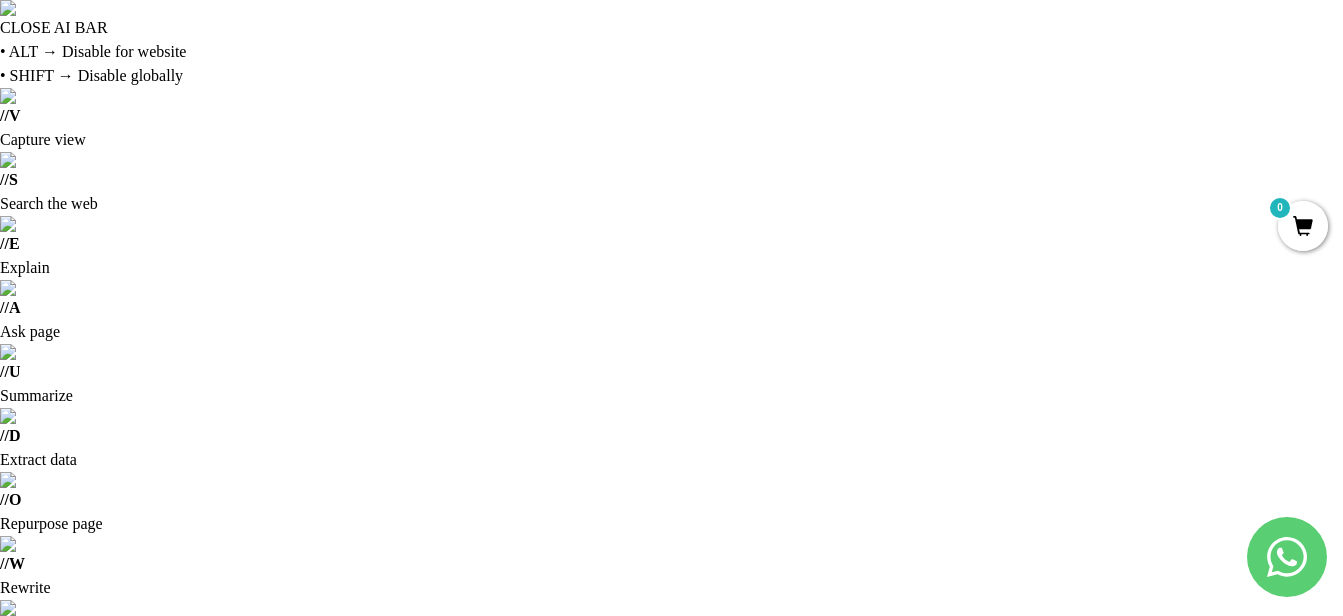 click on "Cuenta" at bounding box center [1238, 867] 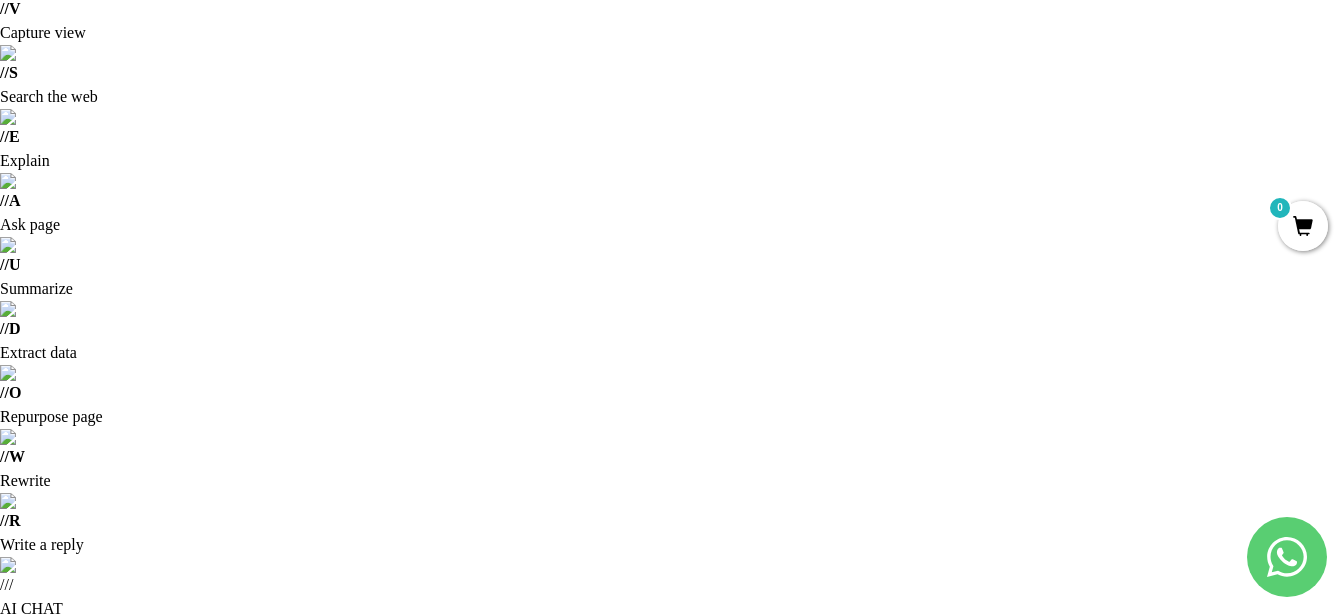 scroll, scrollTop: 100, scrollLeft: 0, axis: vertical 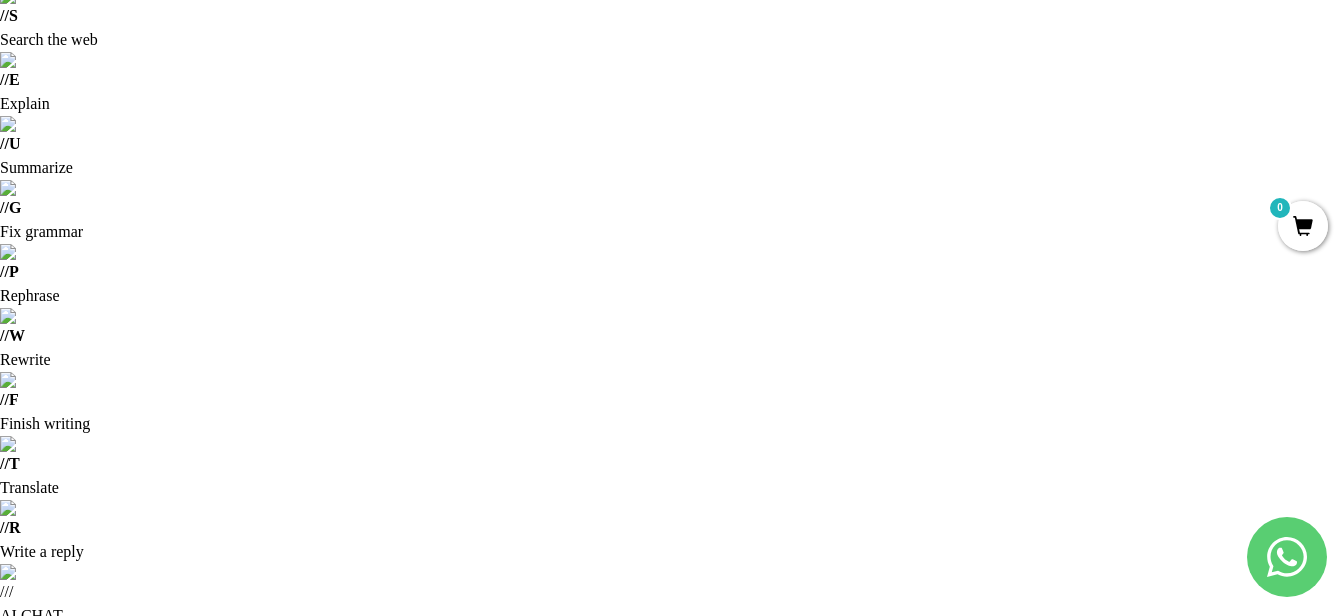 drag, startPoint x: 348, startPoint y: 266, endPoint x: 539, endPoint y: 261, distance: 191.06543 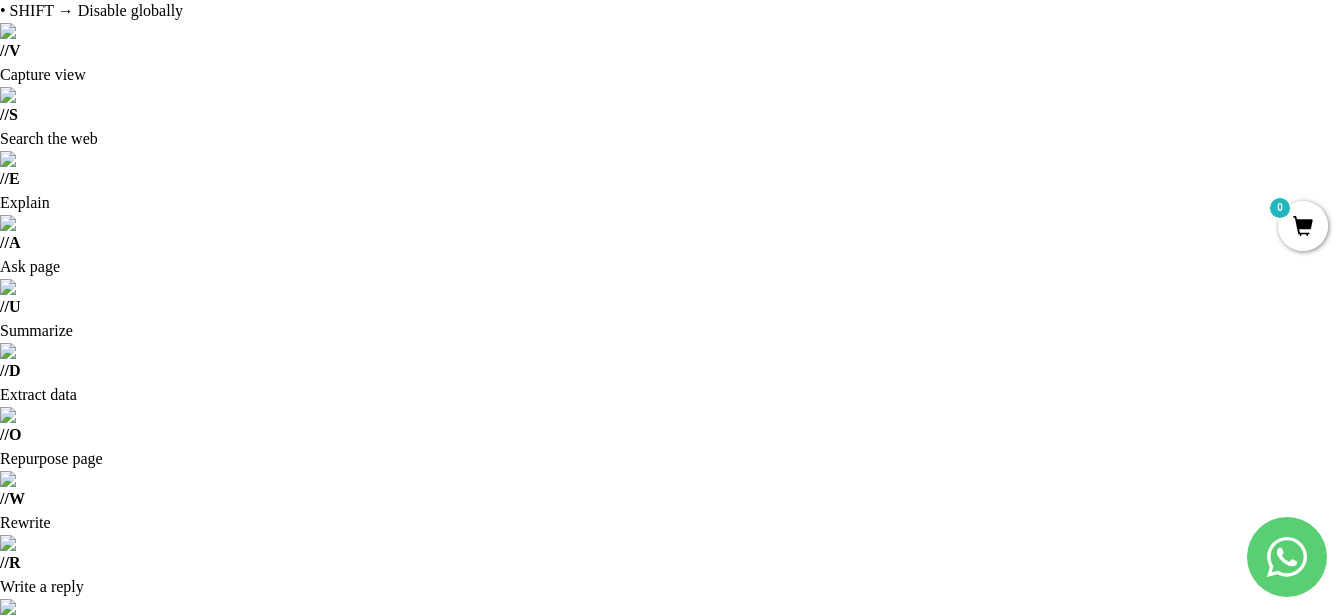 scroll, scrollTop: 100, scrollLeft: 0, axis: vertical 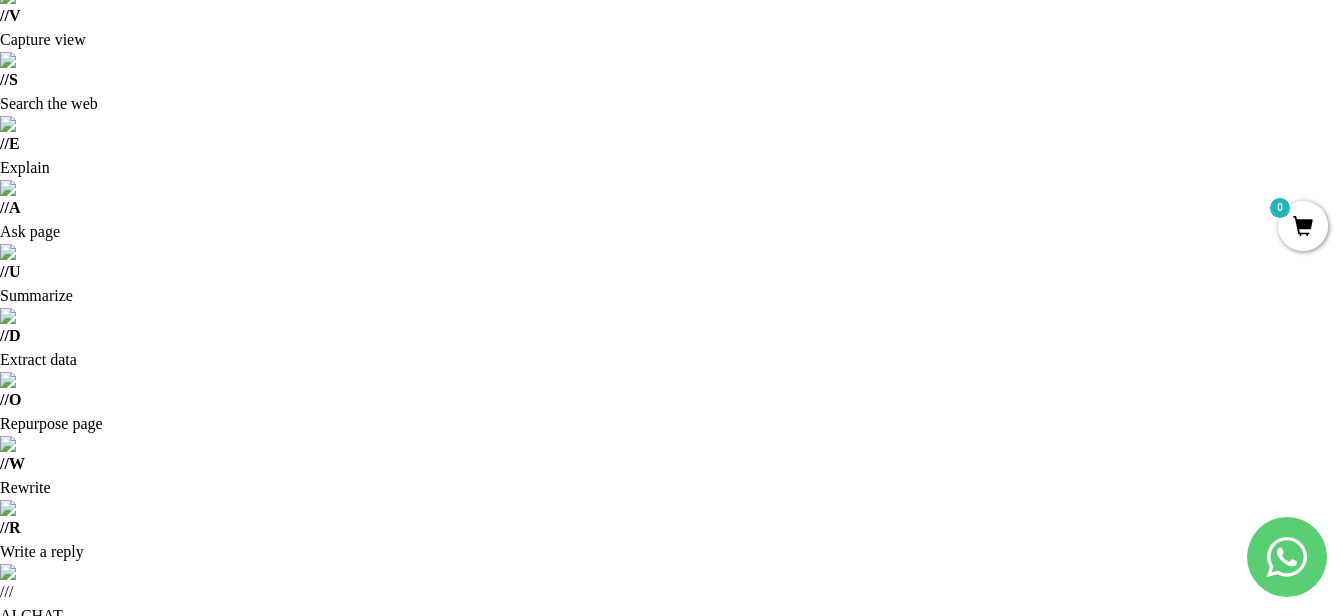 click at bounding box center [684, 1174] 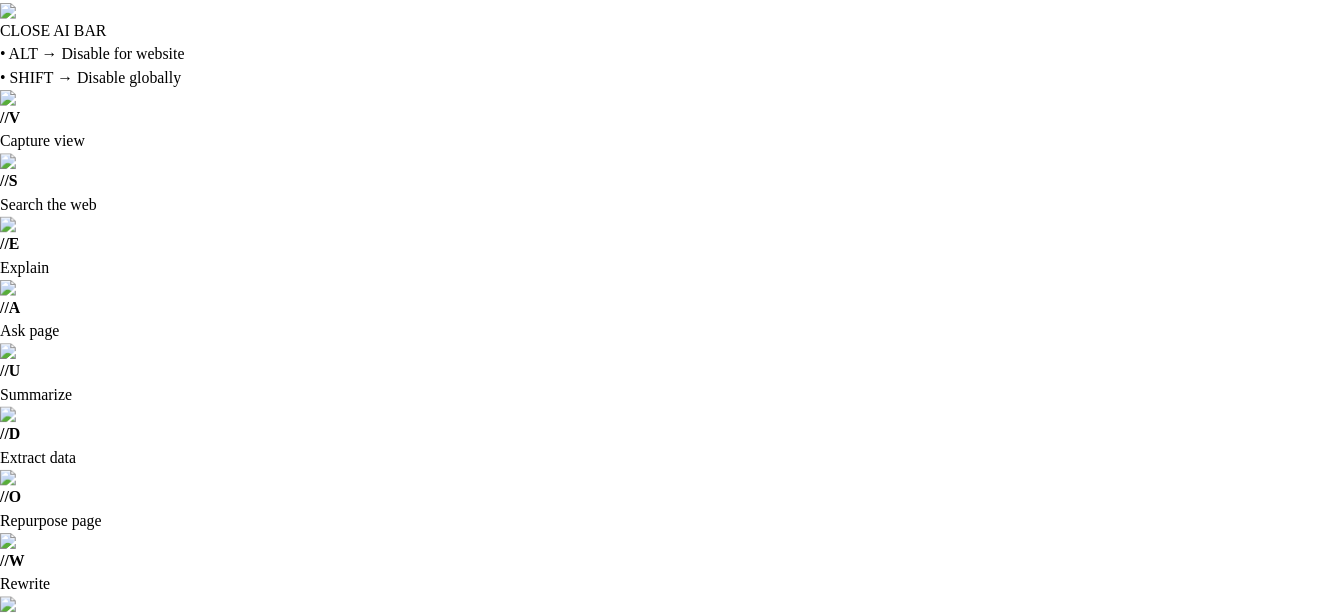 scroll, scrollTop: 0, scrollLeft: 0, axis: both 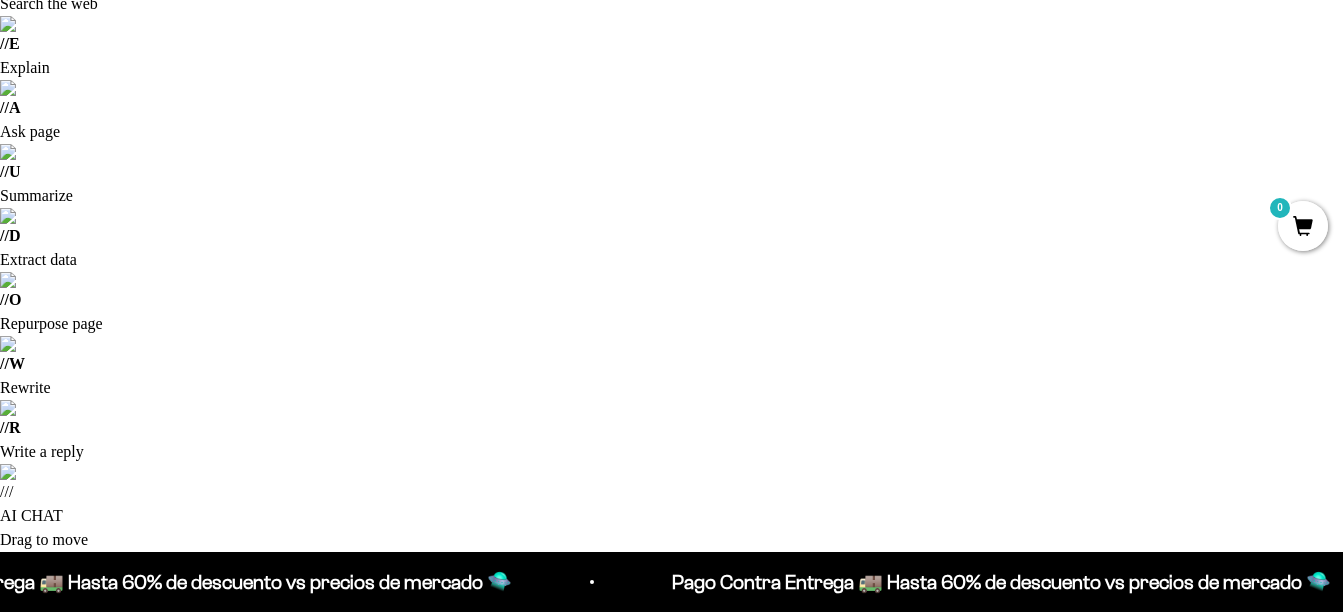 click on "2 libras (910g)" 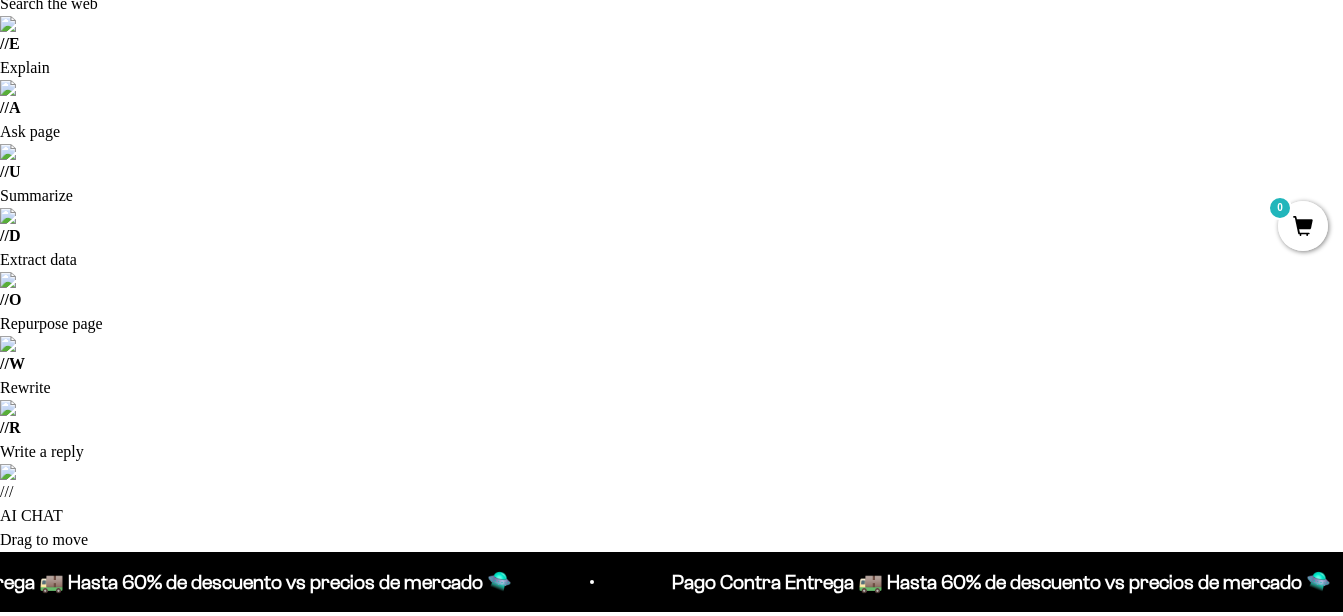 scroll, scrollTop: 0, scrollLeft: 0, axis: both 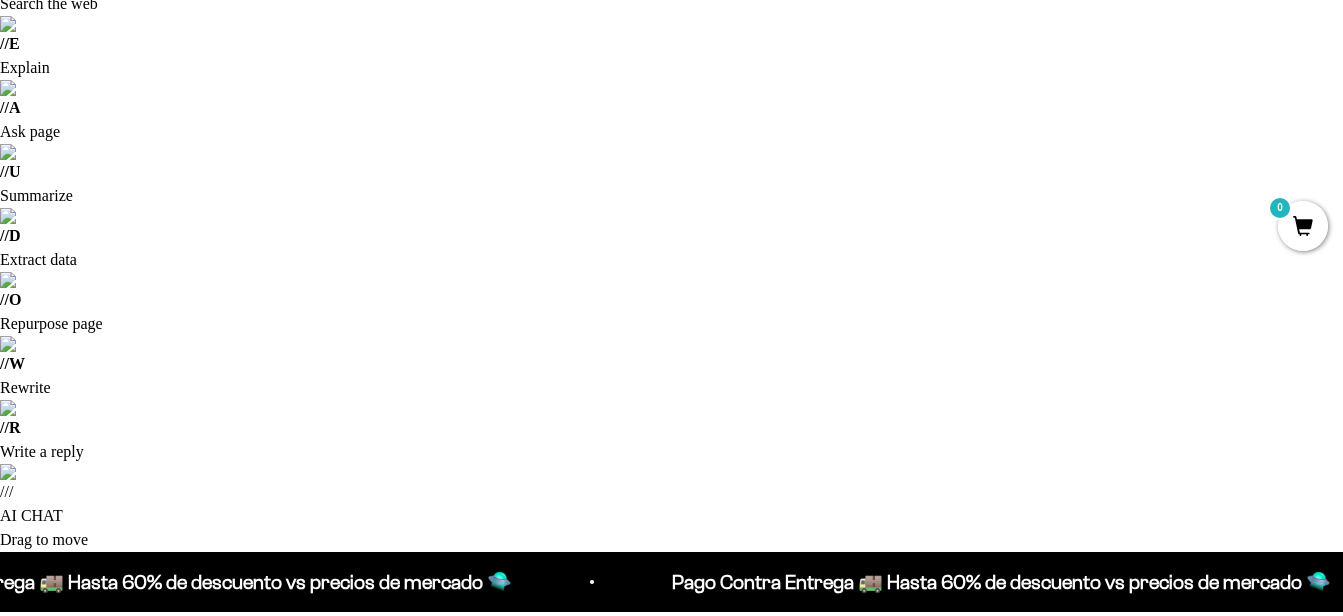 click on "2 libras (910g)" 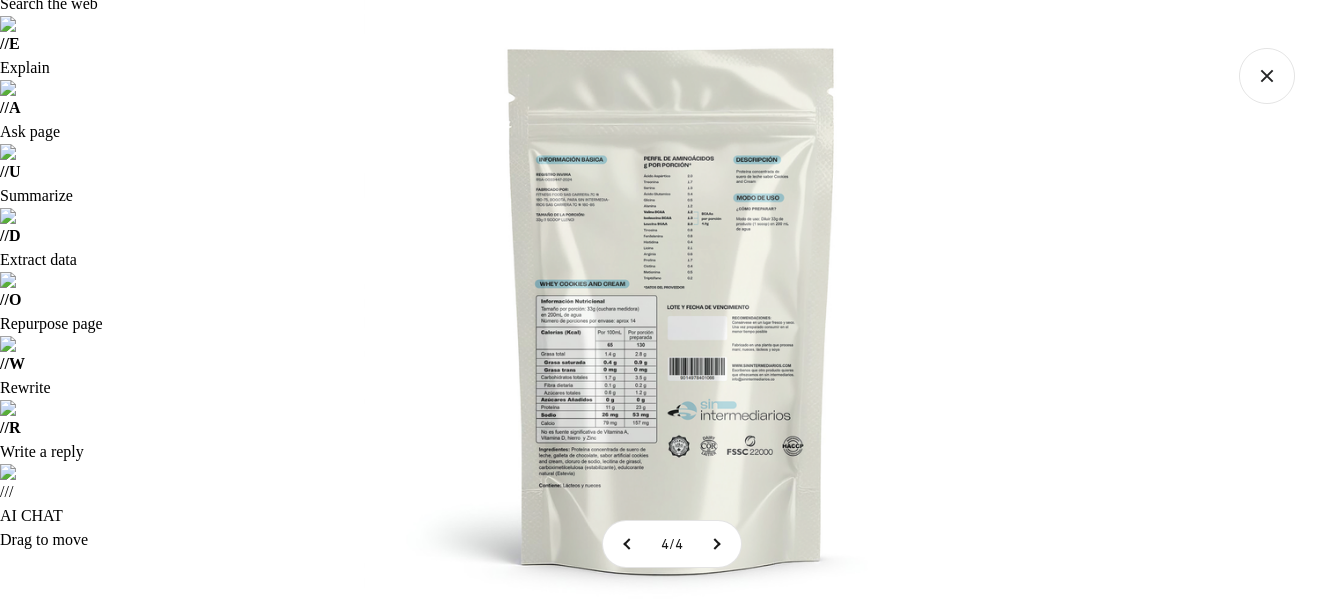 click at bounding box center [672, 308] 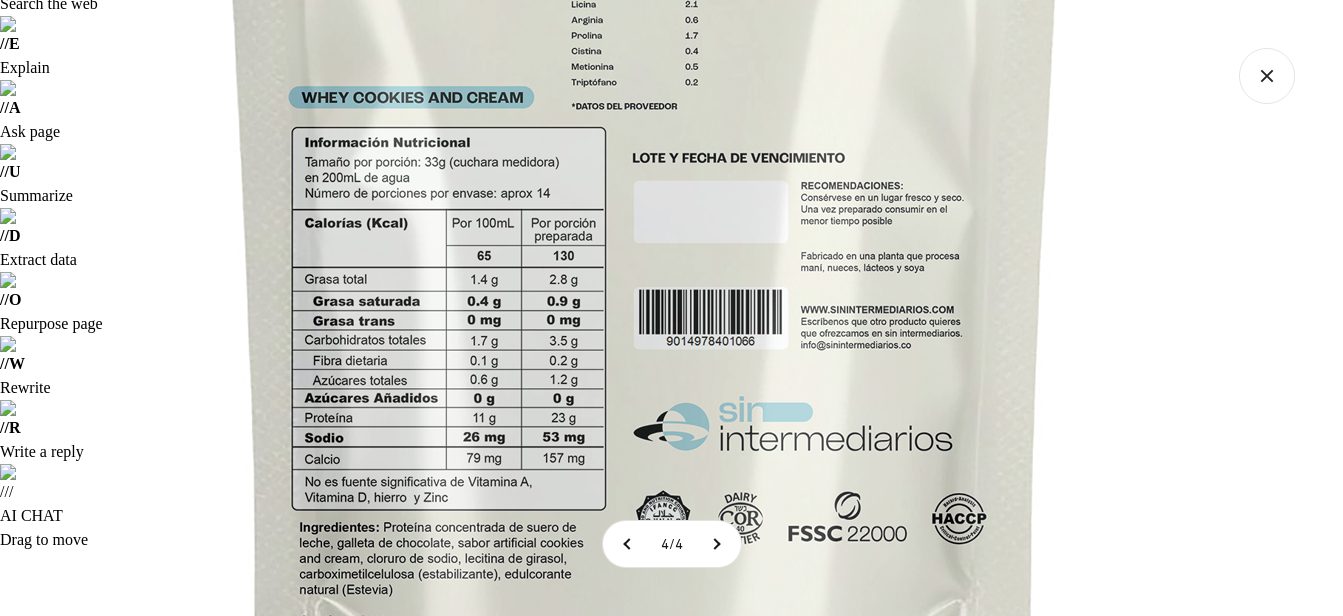 click on "4  /  4" at bounding box center [671, 308] 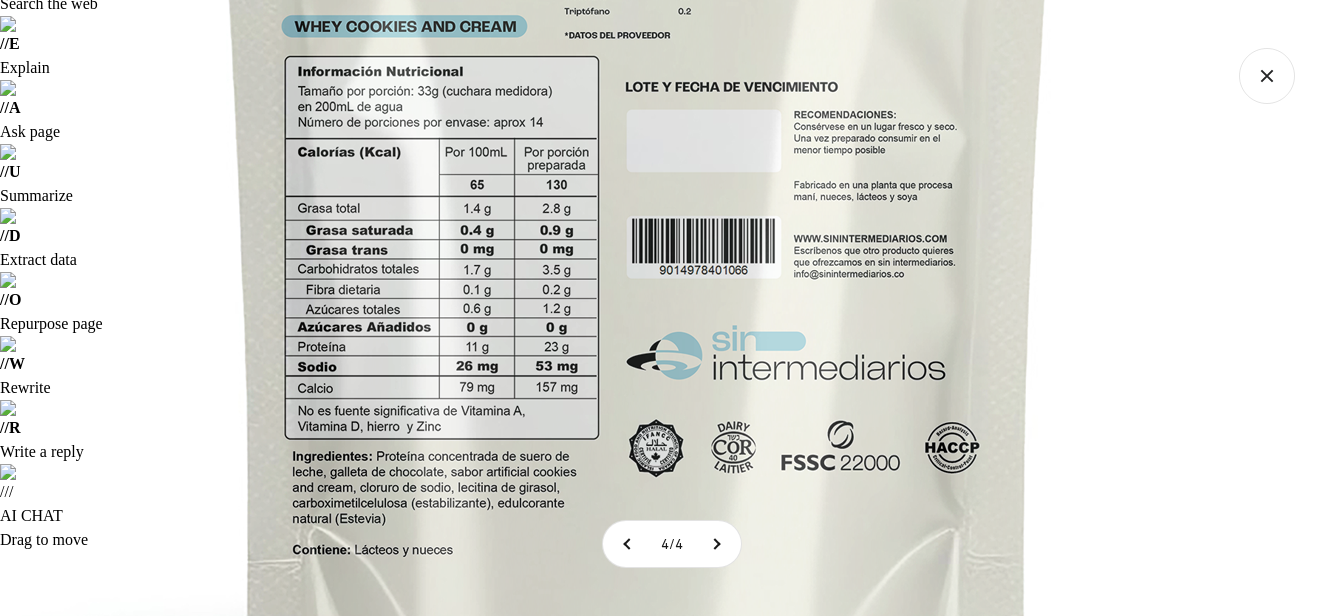 click at bounding box center (638, 89) 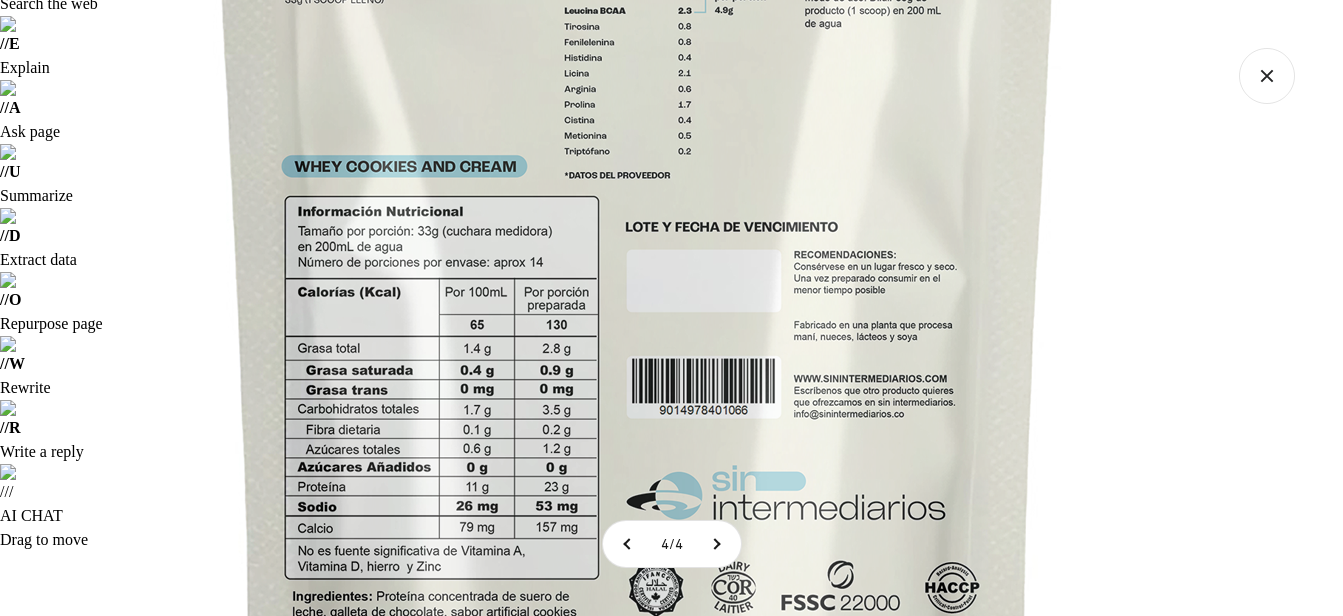 click at bounding box center [638, 229] 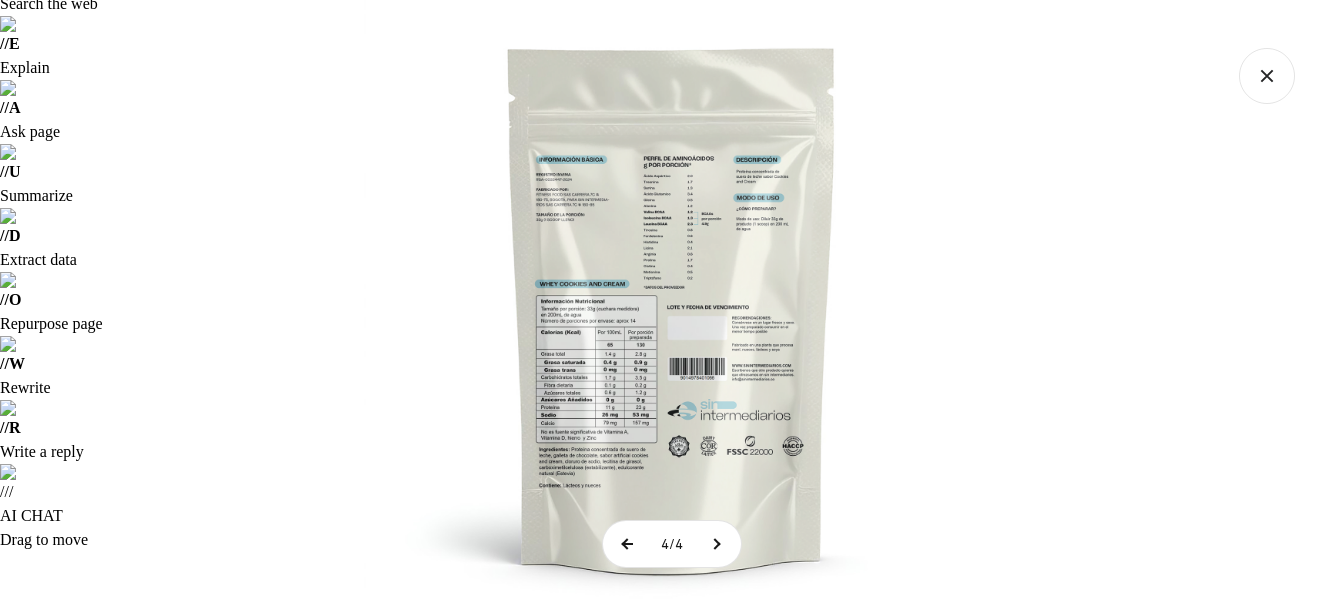 click at bounding box center [628, 544] 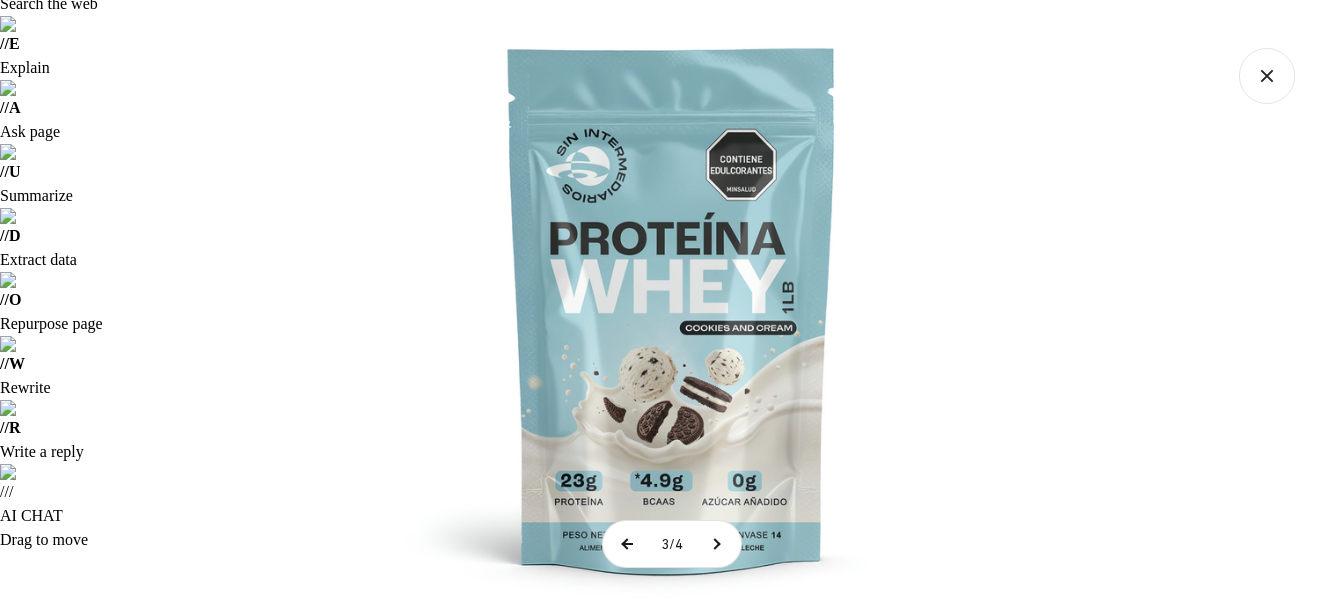 click at bounding box center (628, 544) 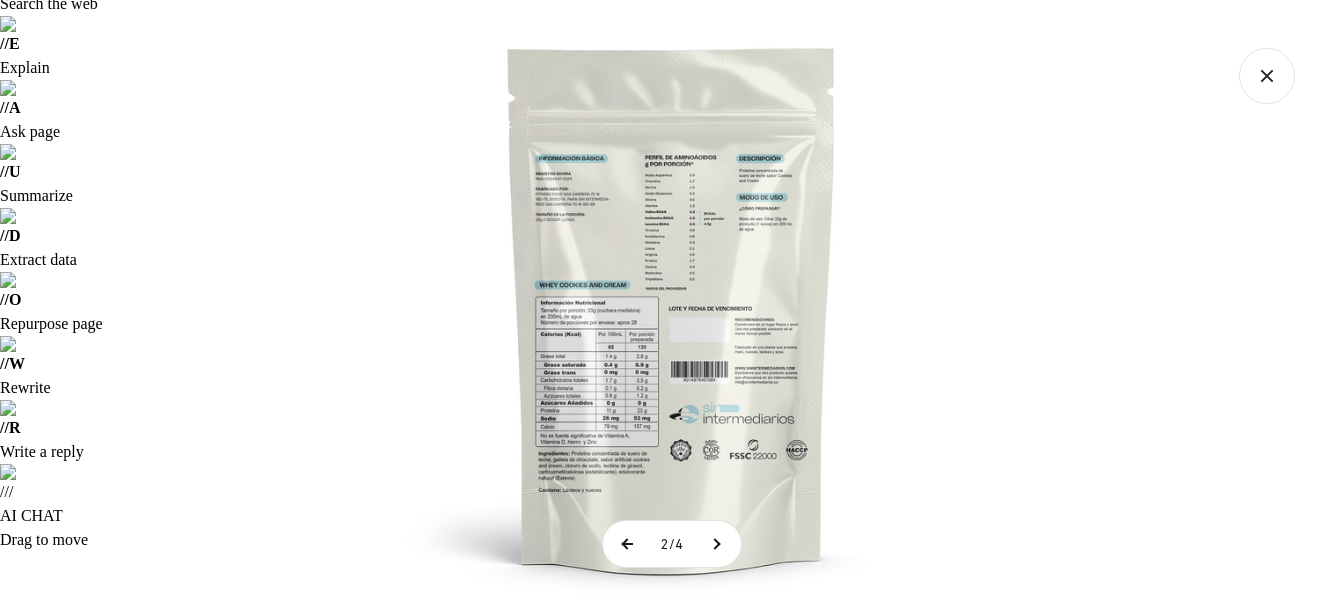 click at bounding box center (628, 544) 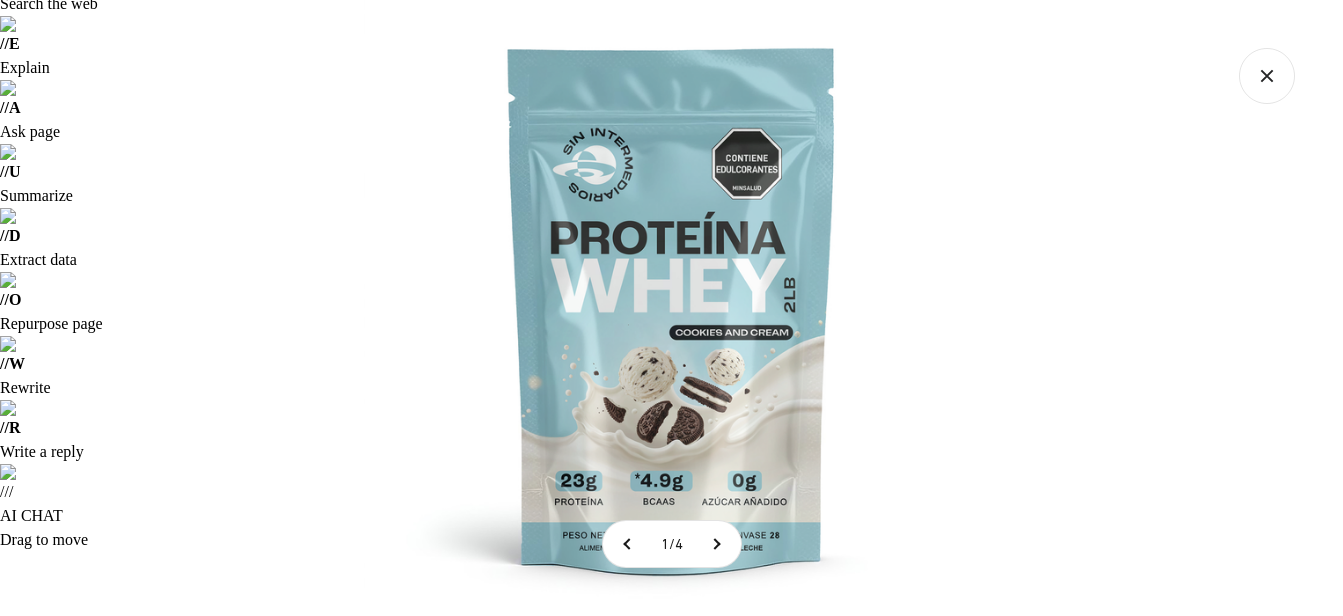 click at bounding box center [671, 308] 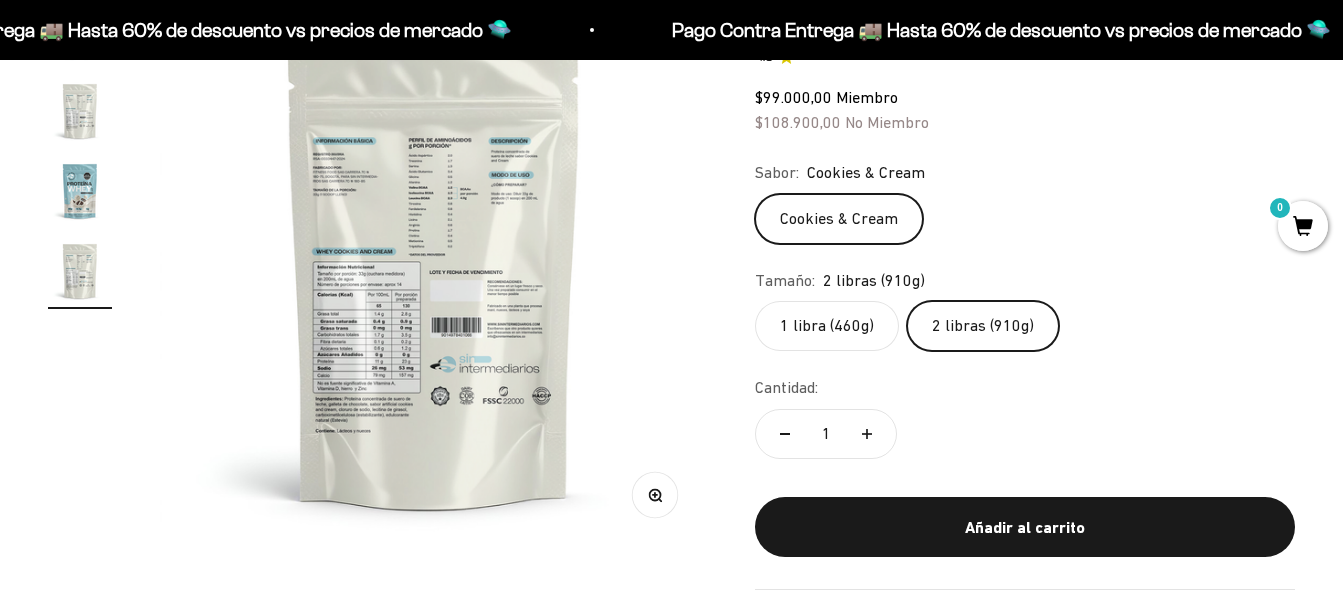 scroll, scrollTop: 1000, scrollLeft: 0, axis: vertical 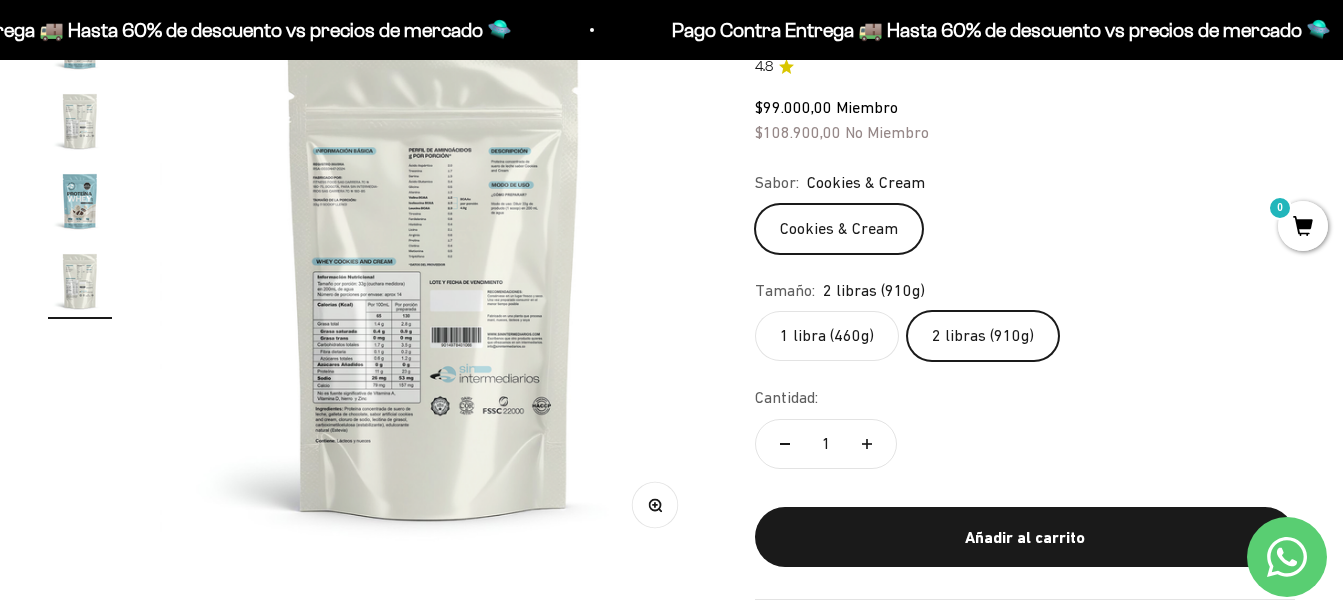 drag, startPoint x: 47, startPoint y: 263, endPoint x: 480, endPoint y: 468, distance: 479.0762 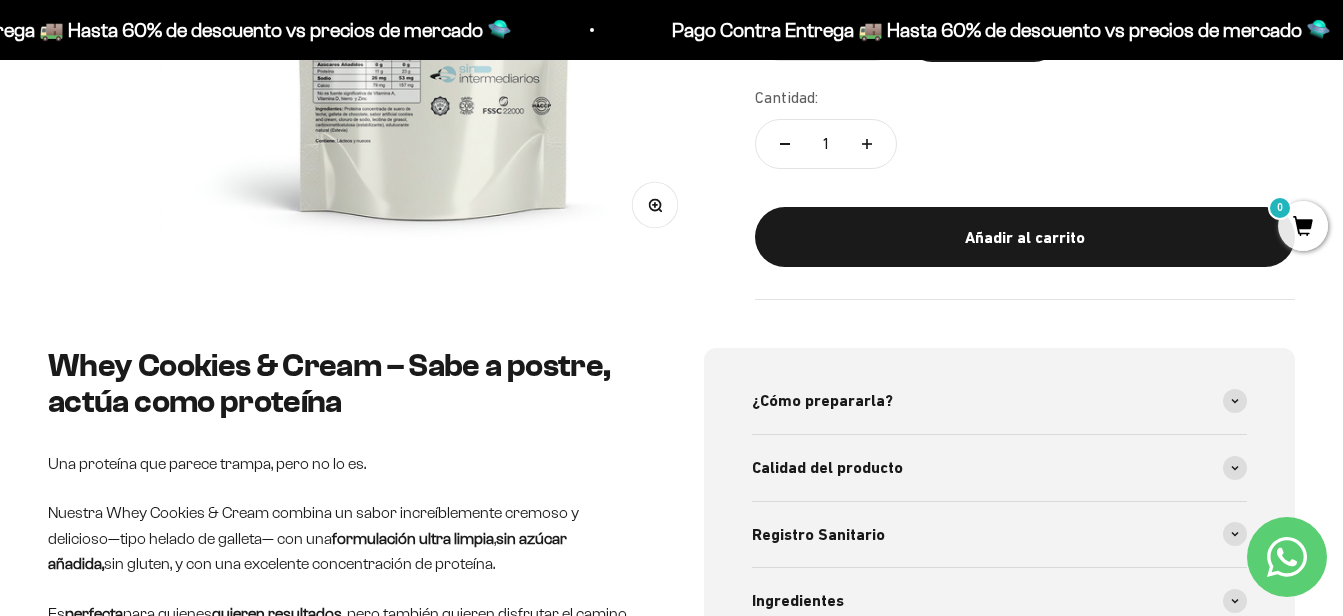 click on "Tiene sabor a  galleta con crema  real, sin empalagar Se disuelve fácil, no queda arenosa Te calma el antojo de postre sin pecar Es liviana, limpia, digestiva Es  100% libre de gluten y sin azúcar añadida - algo que muy pocas proteínas con sabor tipo postre pueden prometer" at bounding box center [344, 1221] 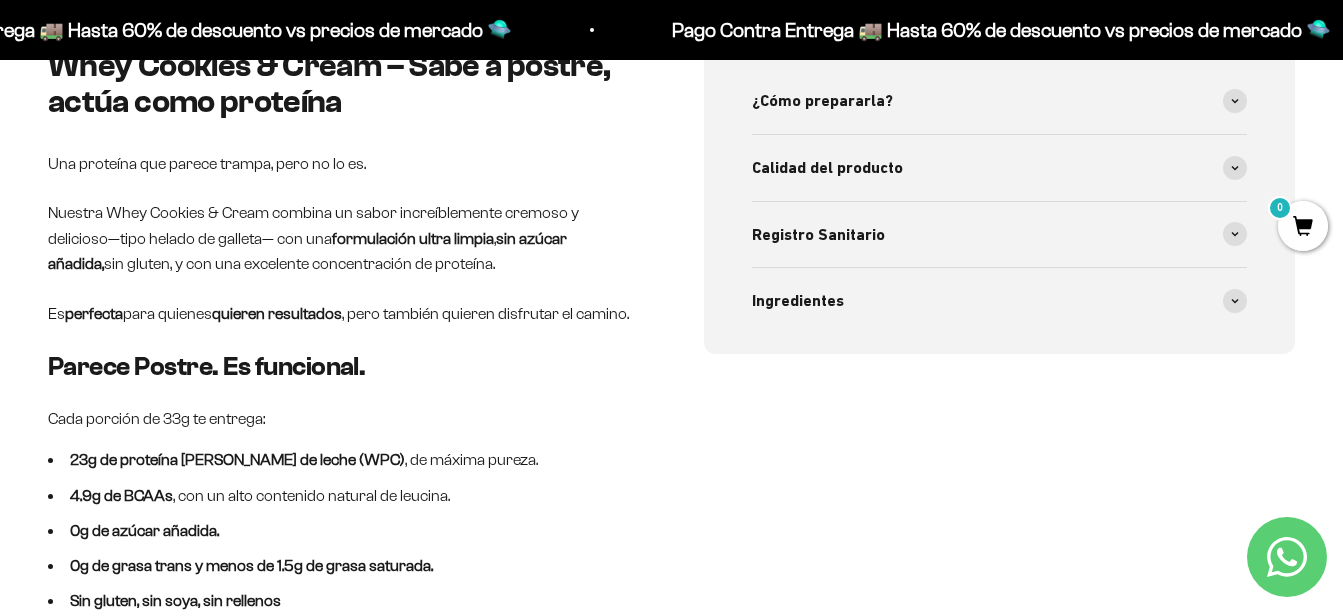 scroll, scrollTop: 1500, scrollLeft: 0, axis: vertical 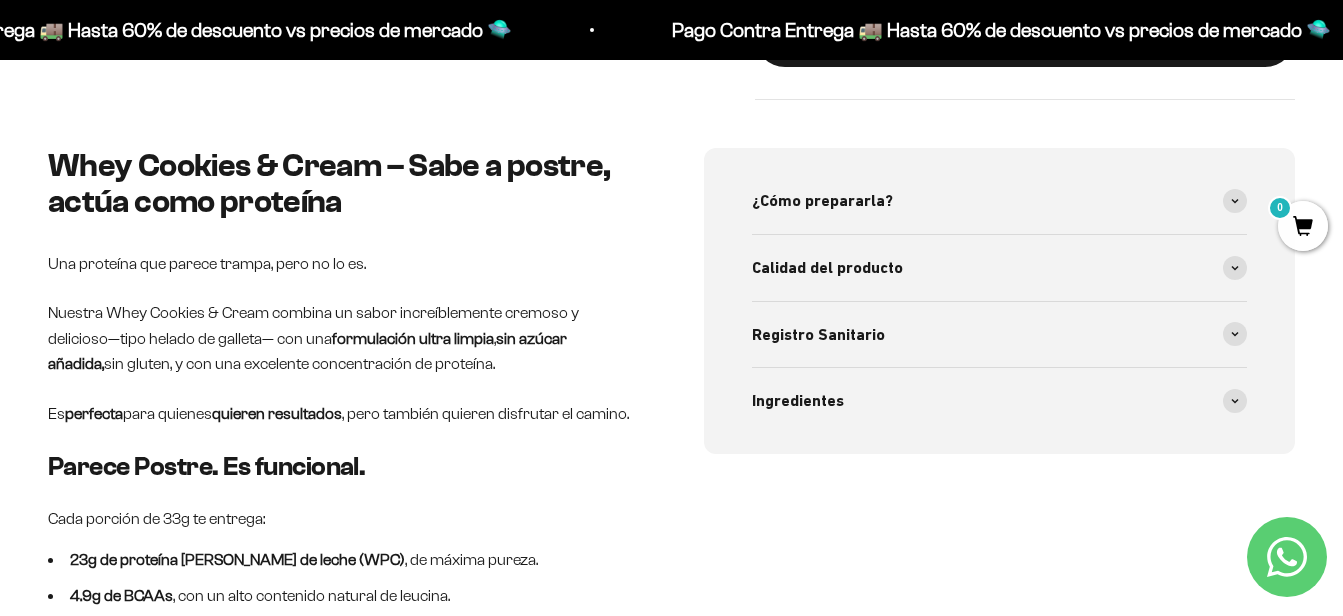 drag, startPoint x: 78, startPoint y: 177, endPoint x: 448, endPoint y: 188, distance: 370.16348 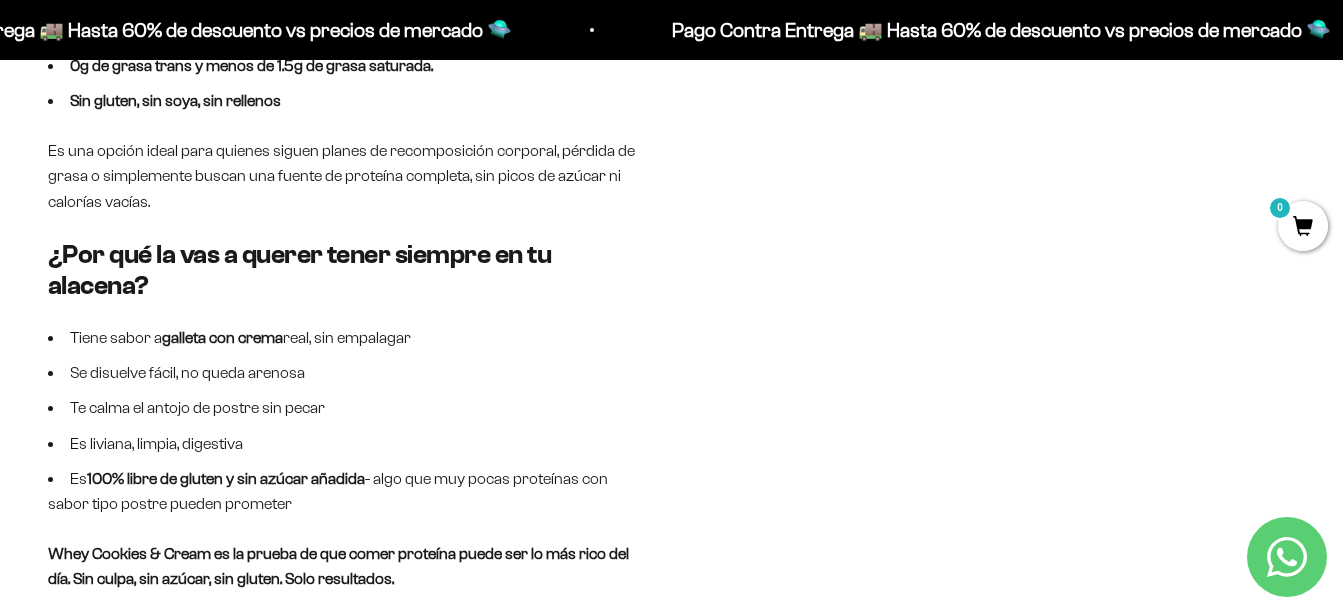 scroll, scrollTop: 2000, scrollLeft: 0, axis: vertical 